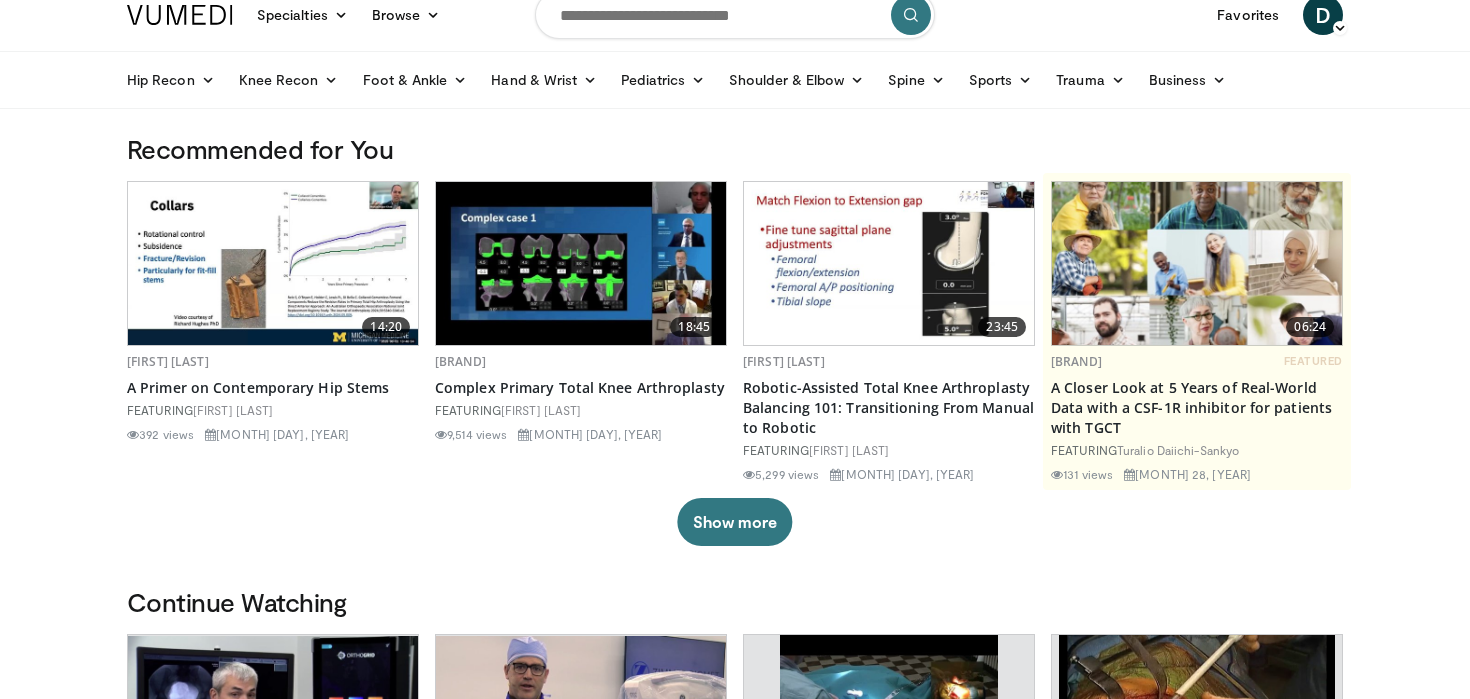scroll, scrollTop: 0, scrollLeft: 0, axis: both 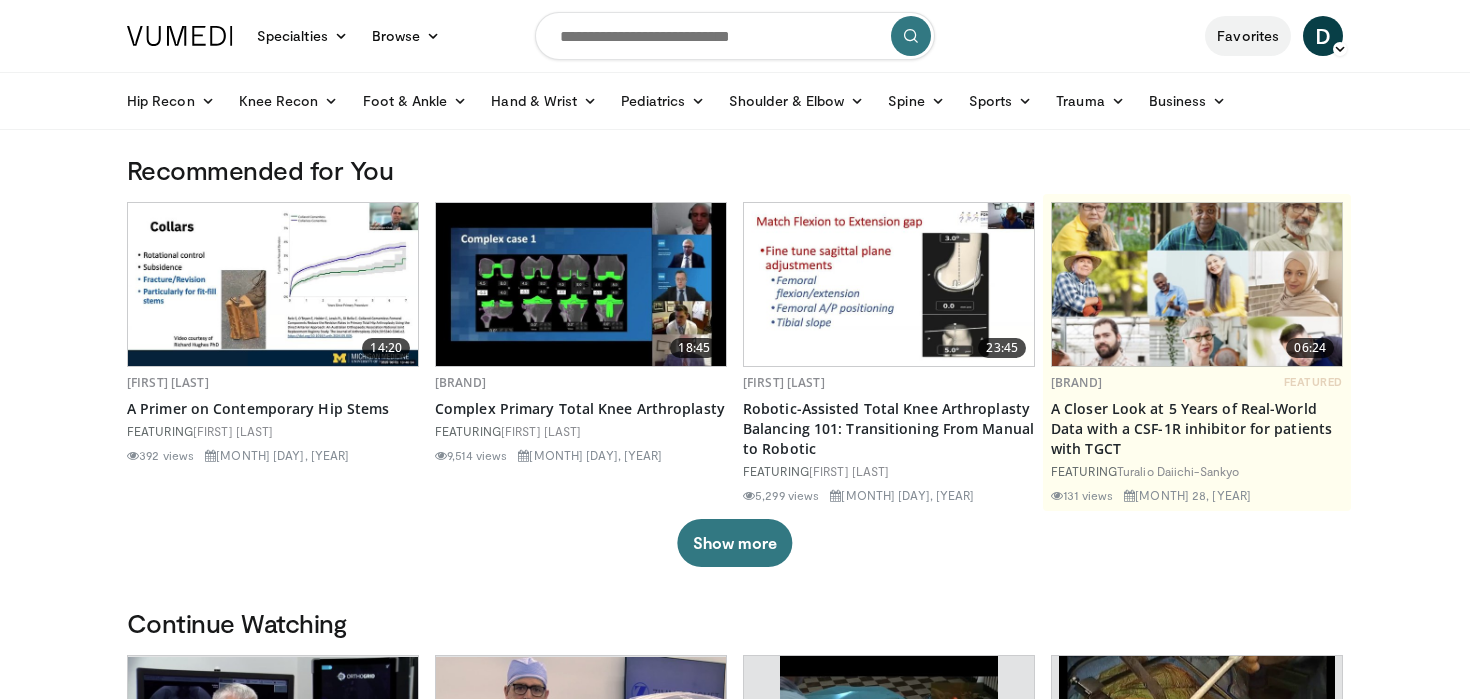 click on "Favorites" at bounding box center [1248, 36] 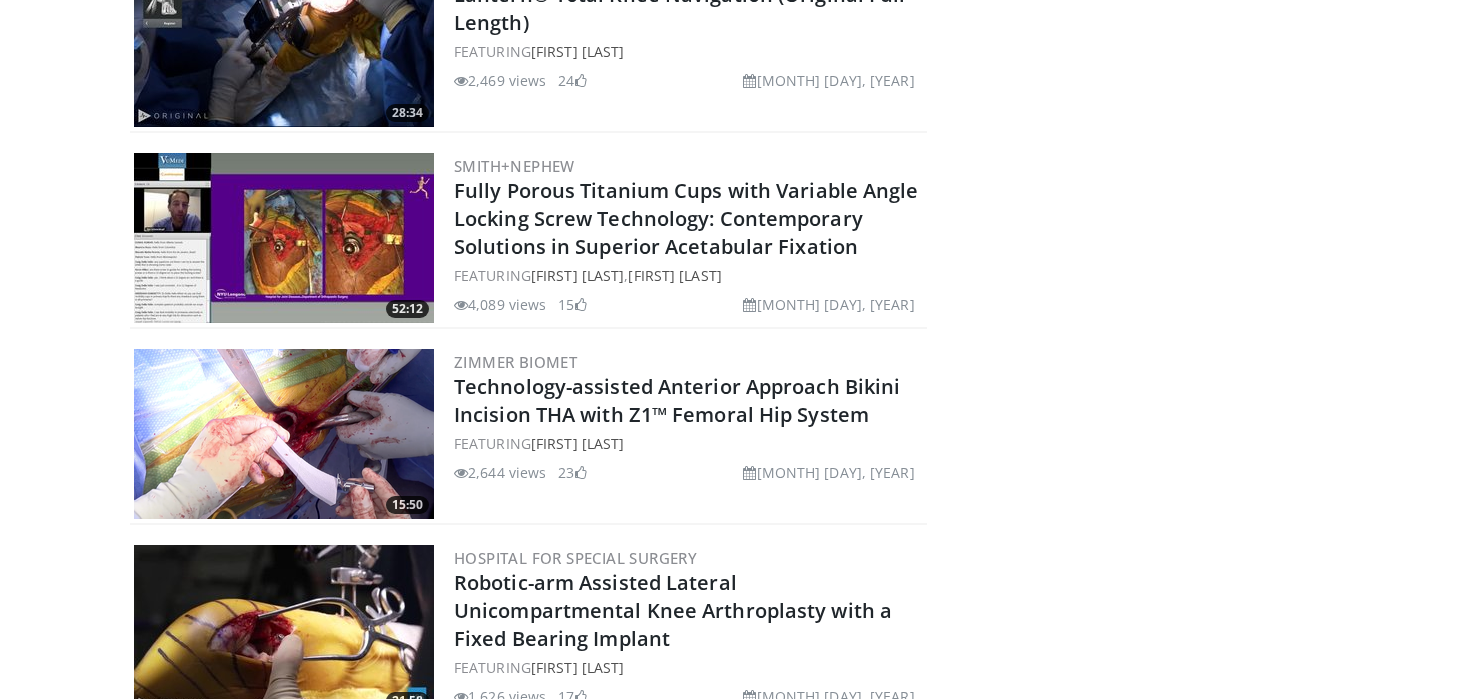 scroll, scrollTop: 2310, scrollLeft: 0, axis: vertical 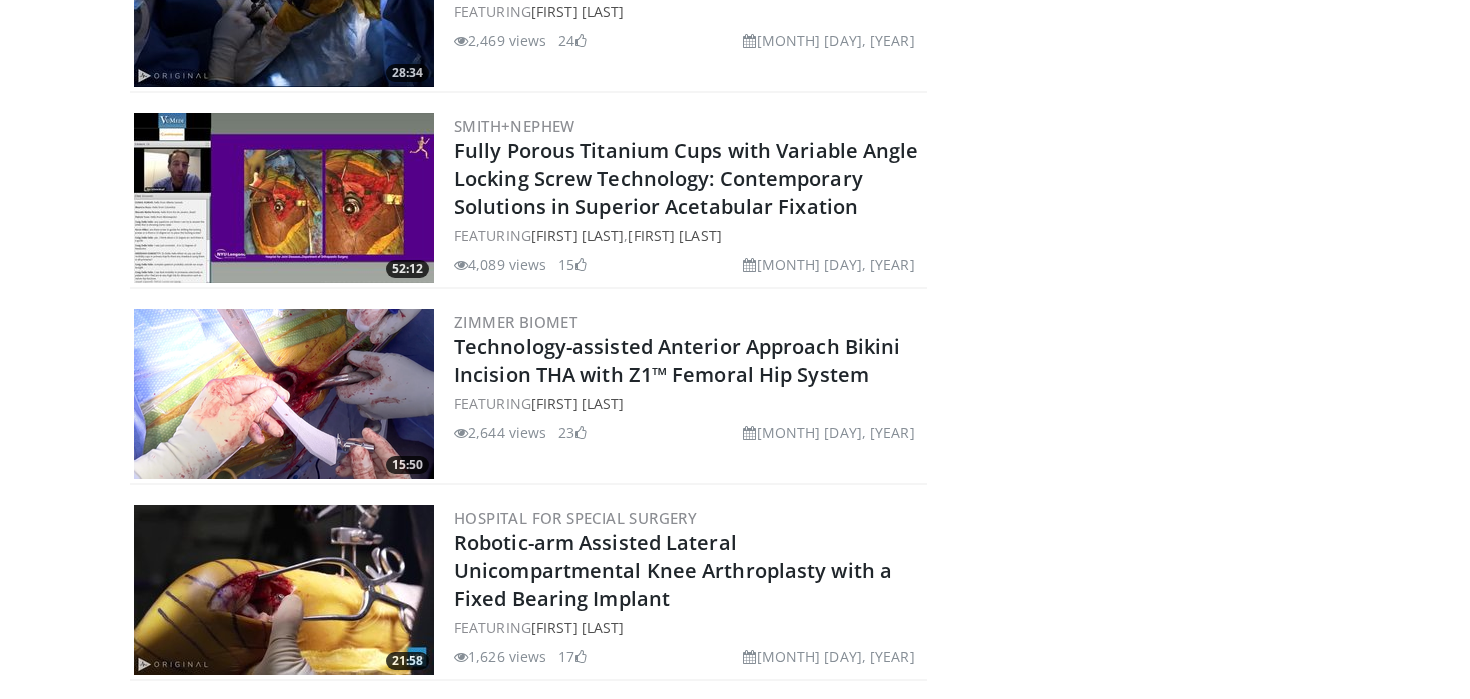 click at bounding box center (284, 394) 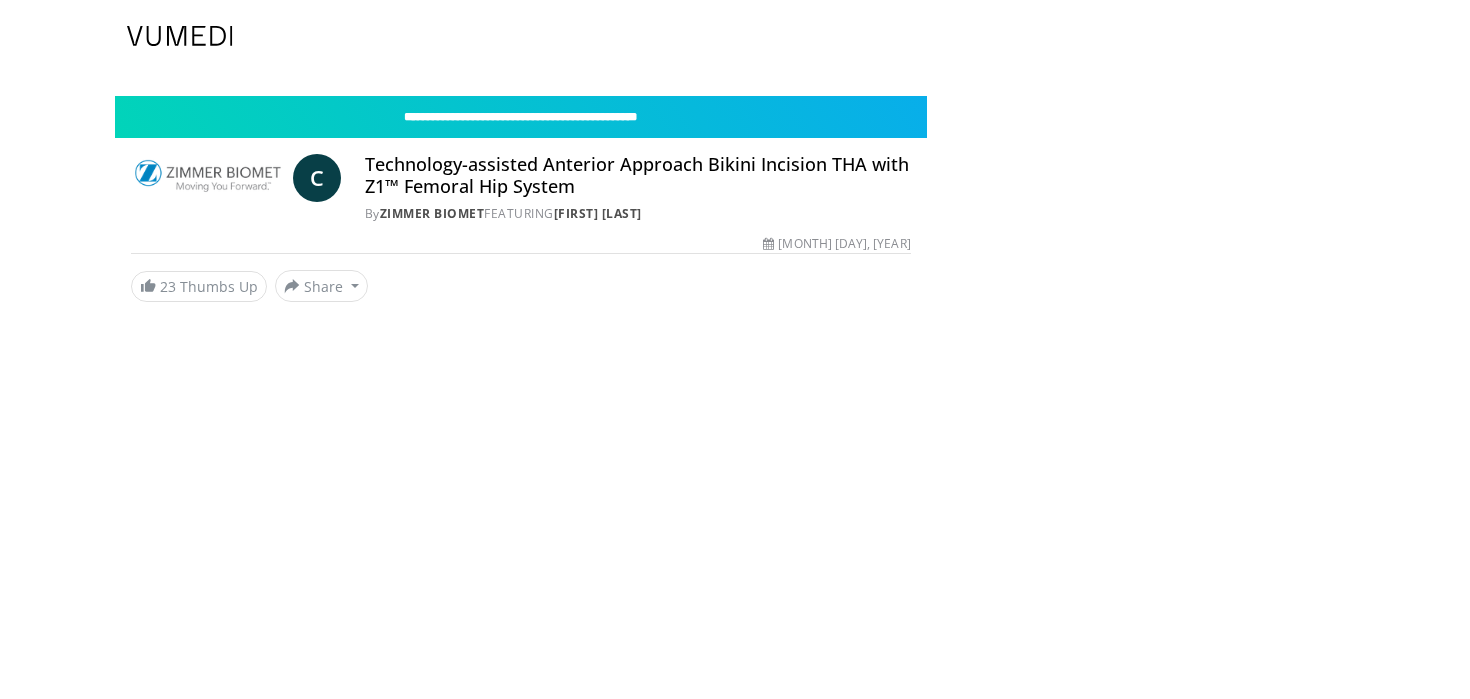 scroll, scrollTop: 0, scrollLeft: 0, axis: both 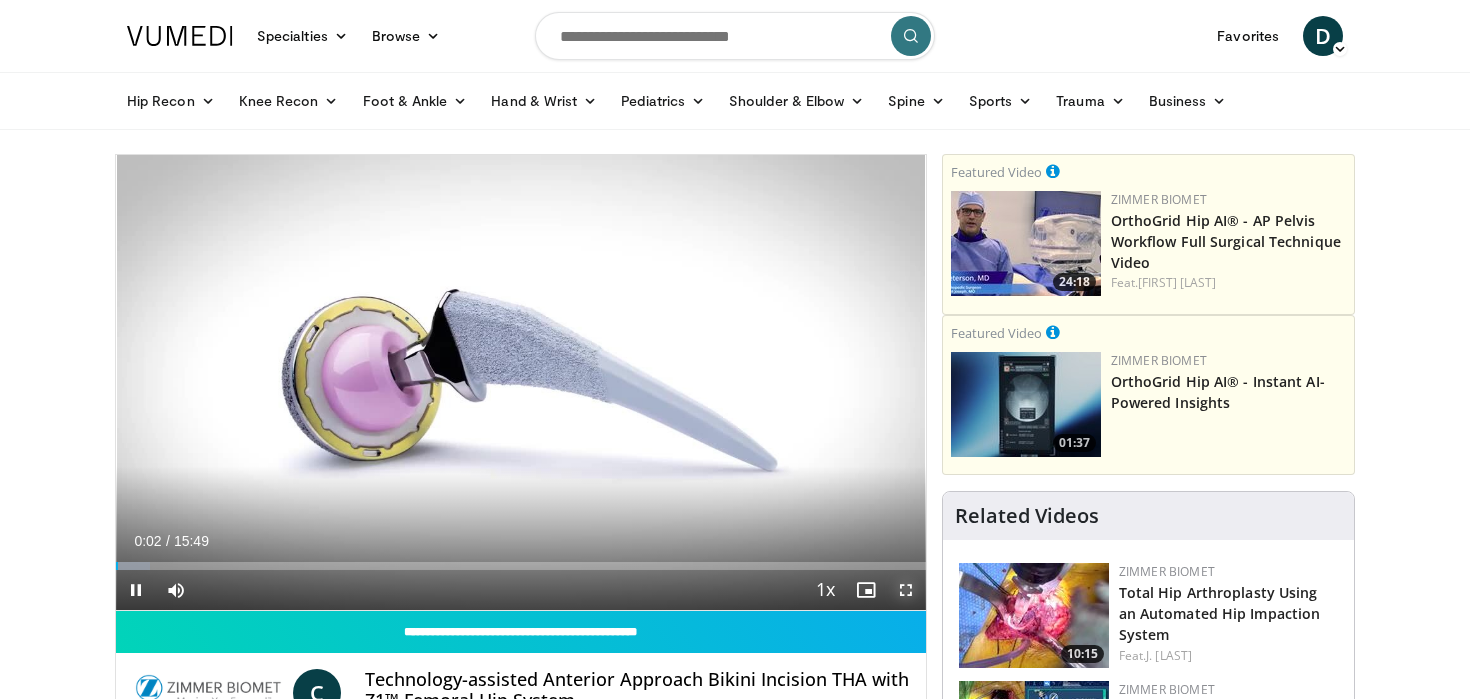 click at bounding box center (906, 590) 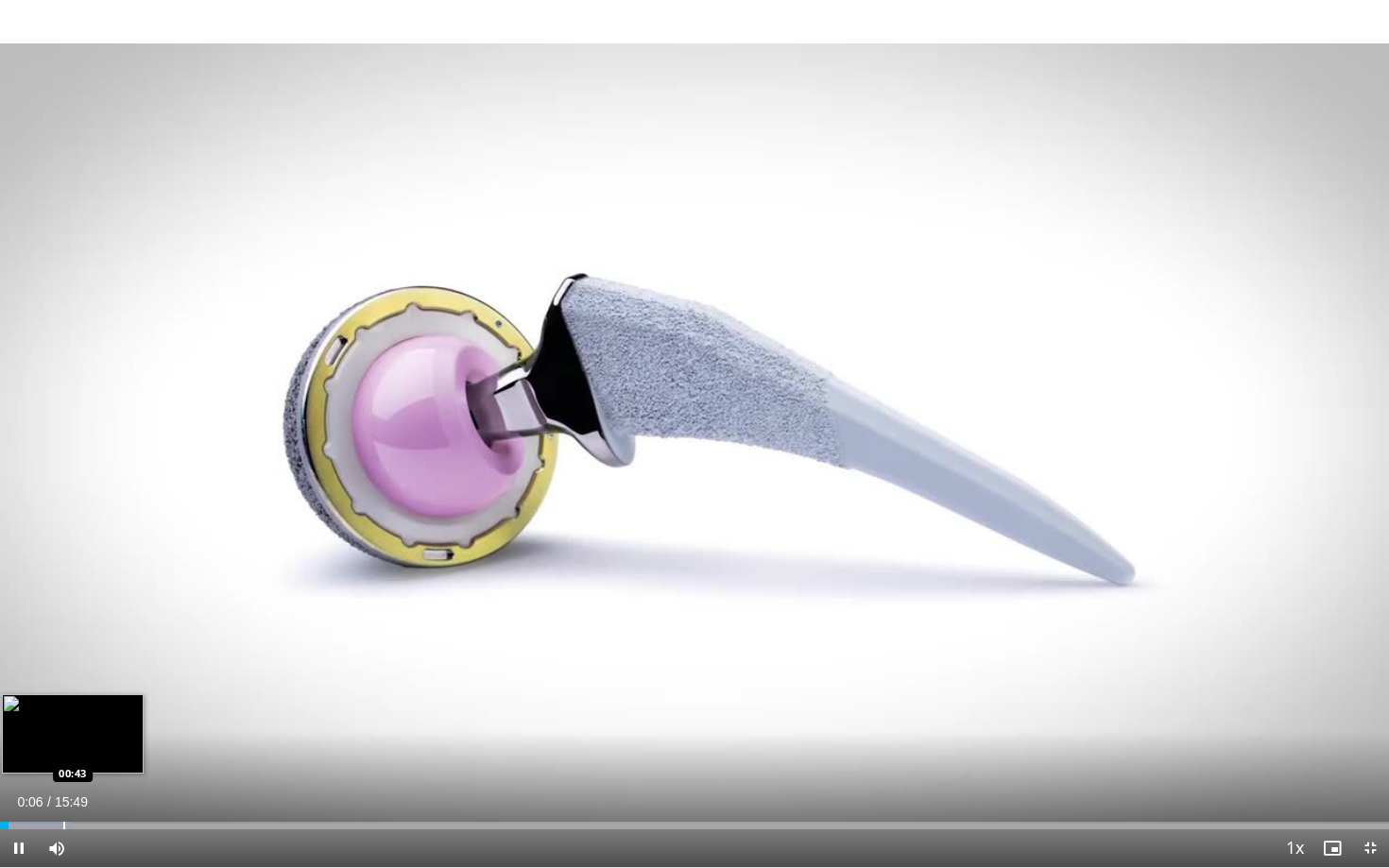 click at bounding box center [64, 825] 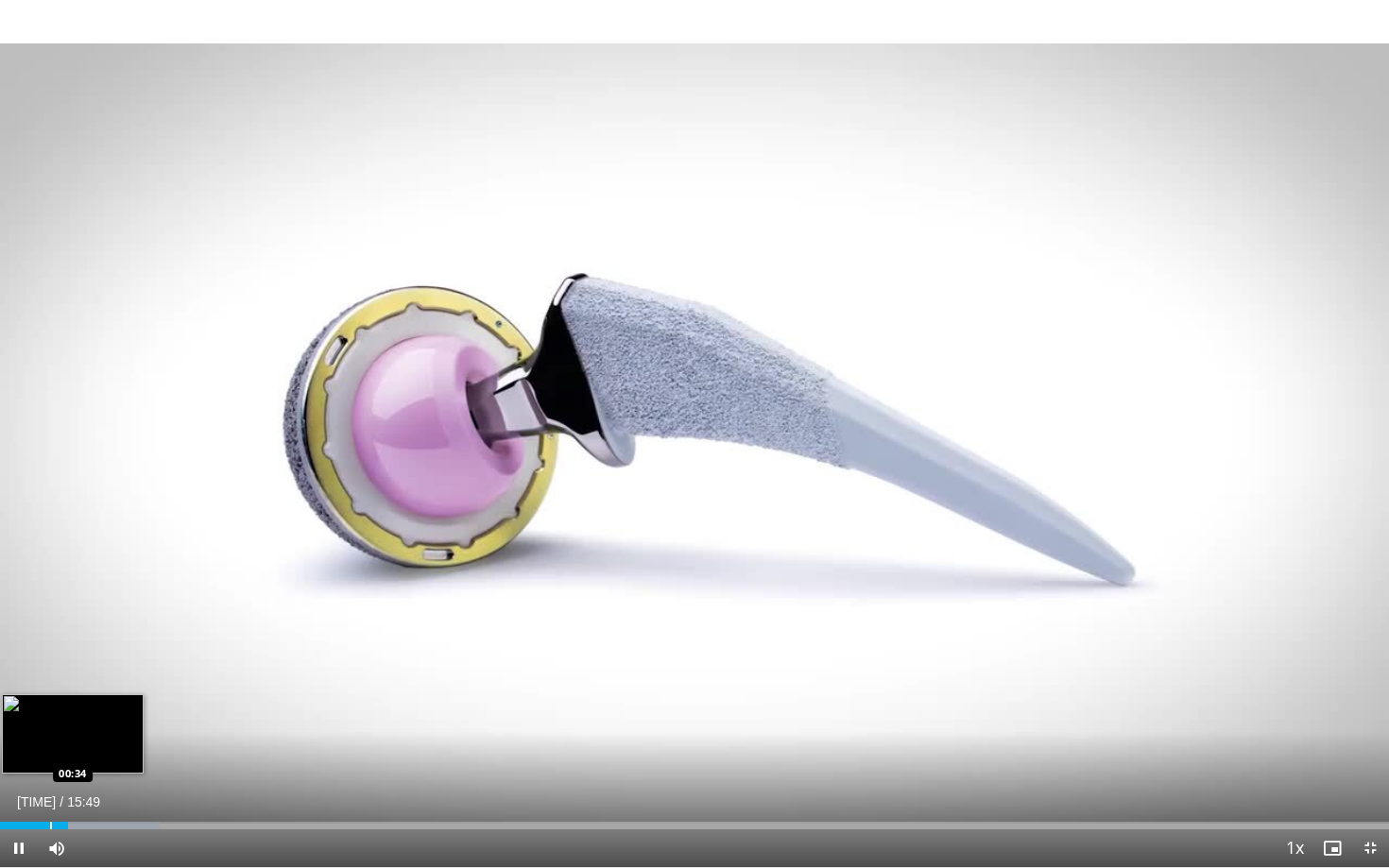 click at bounding box center [51, 825] 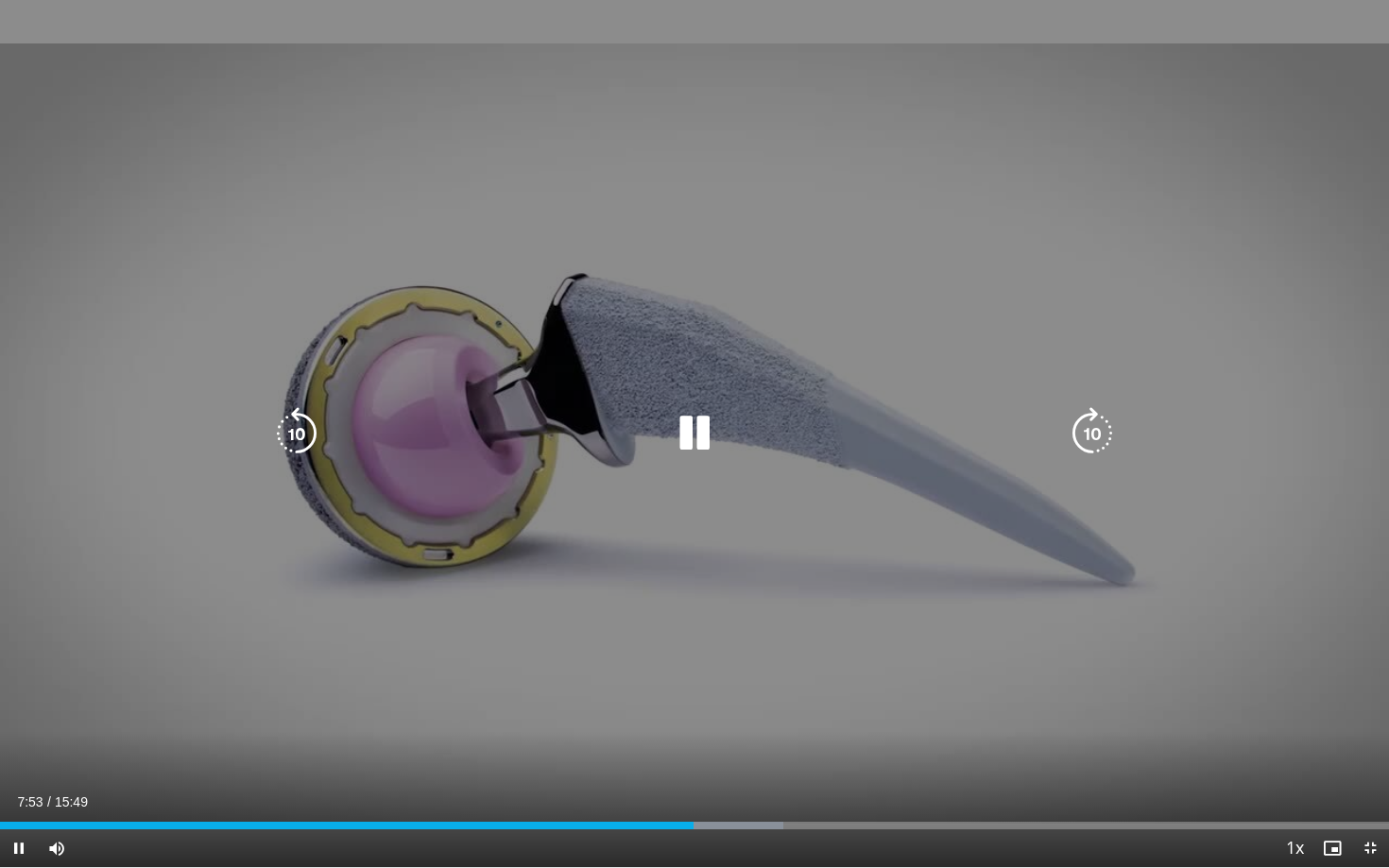 click at bounding box center [1092, 434] 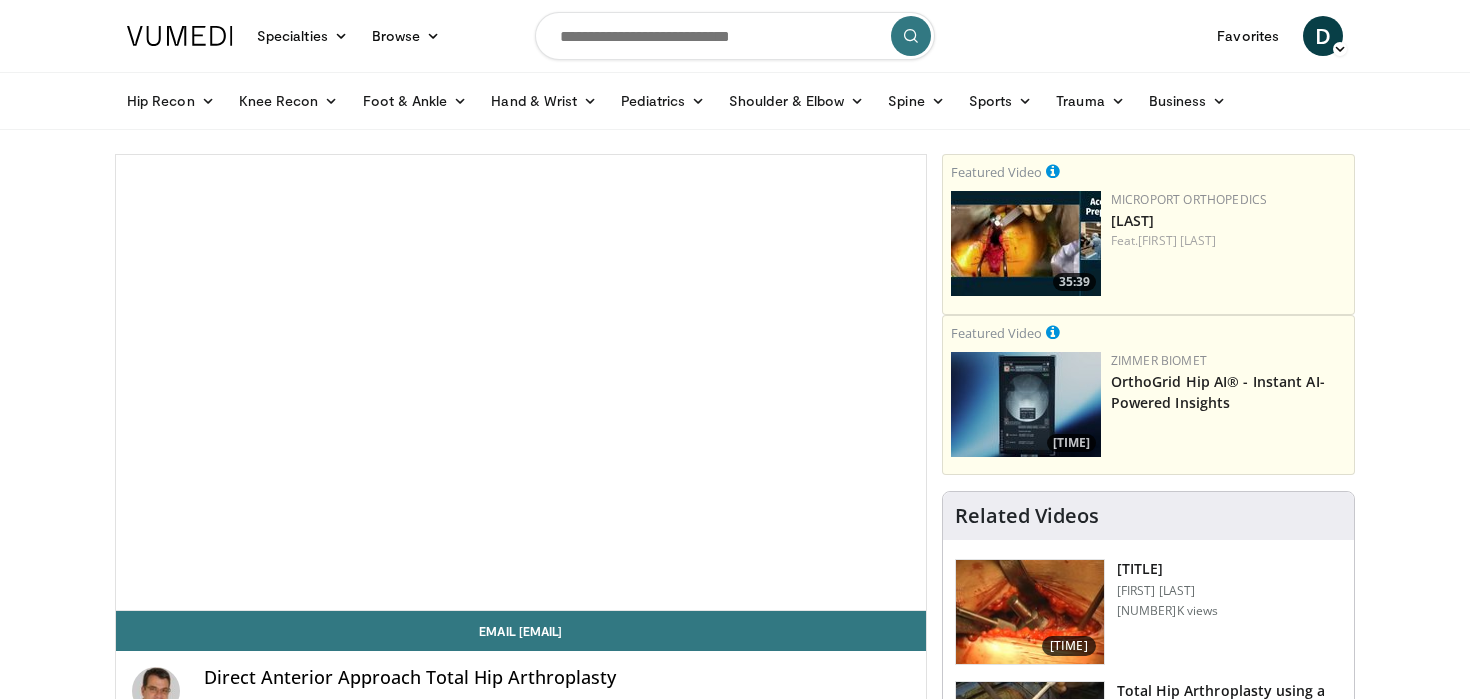 scroll, scrollTop: 0, scrollLeft: 0, axis: both 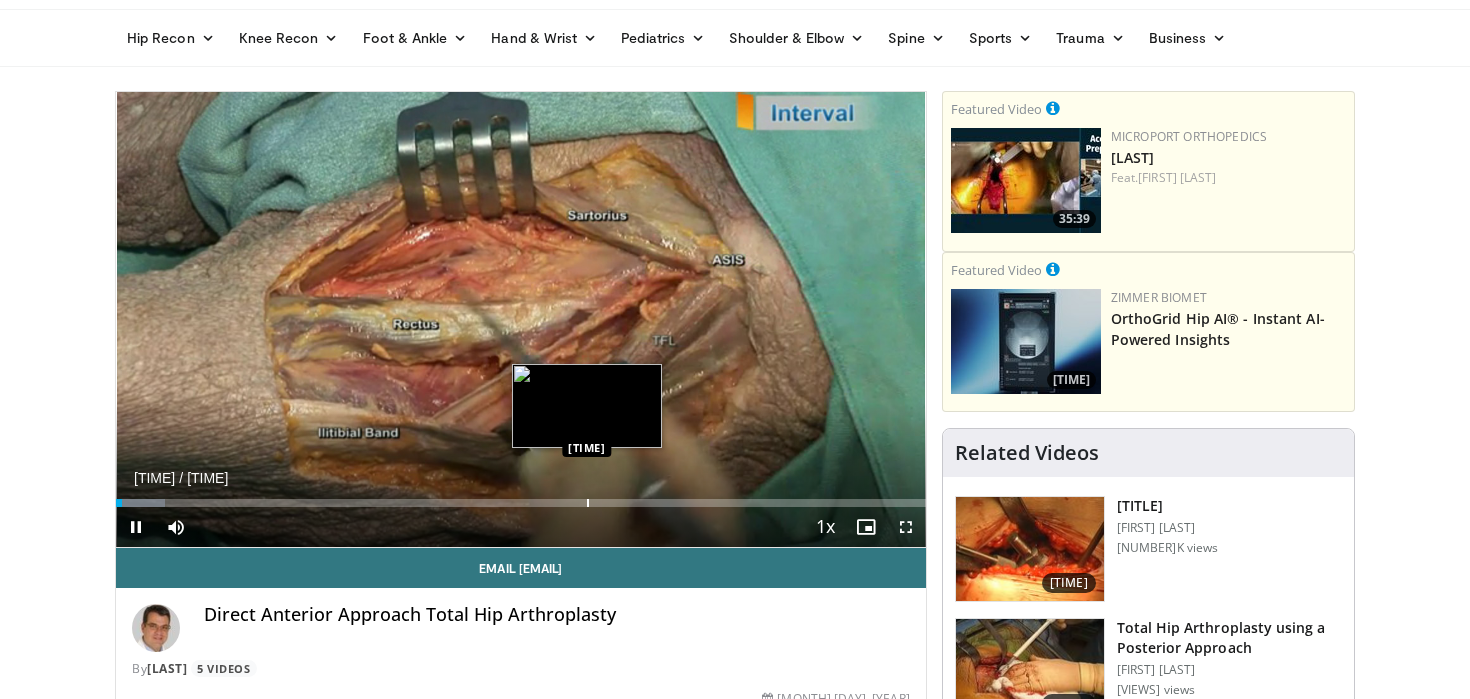 click at bounding box center [588, 503] 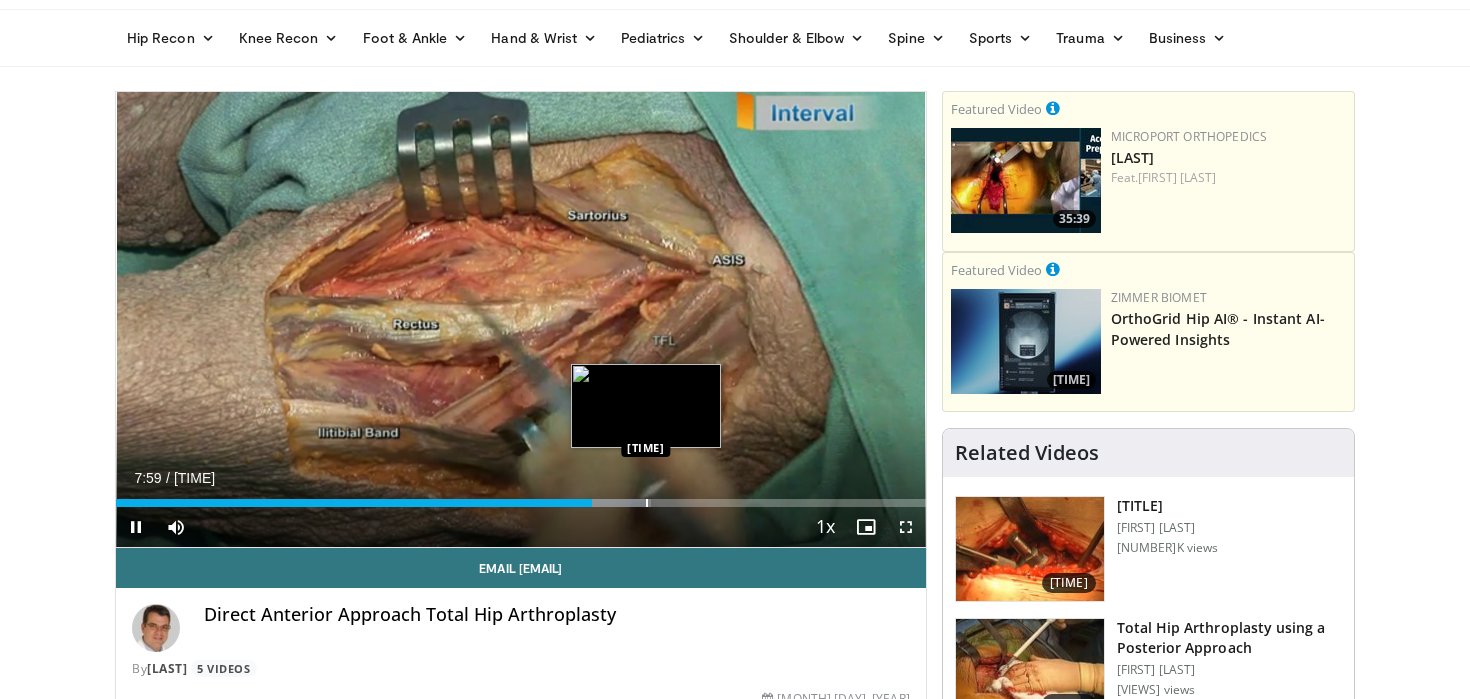 click at bounding box center [647, 503] 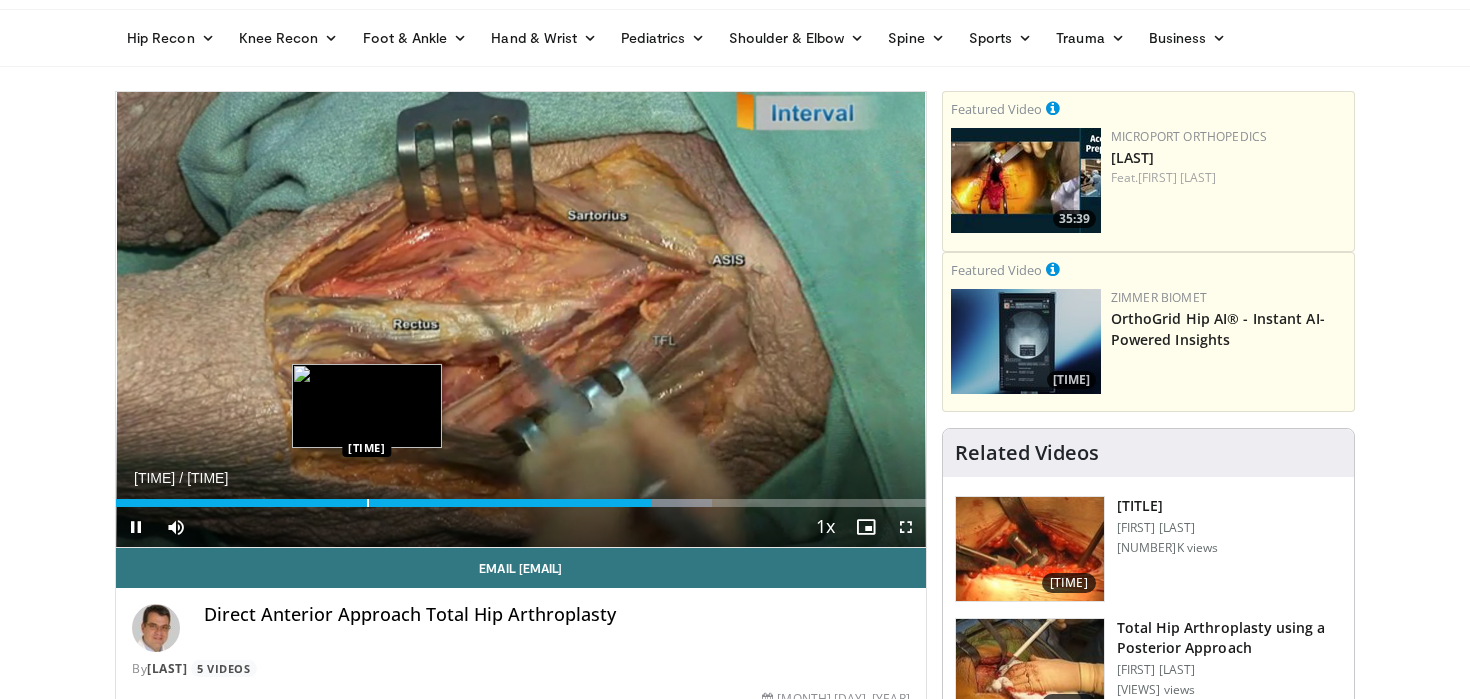 click at bounding box center (368, 503) 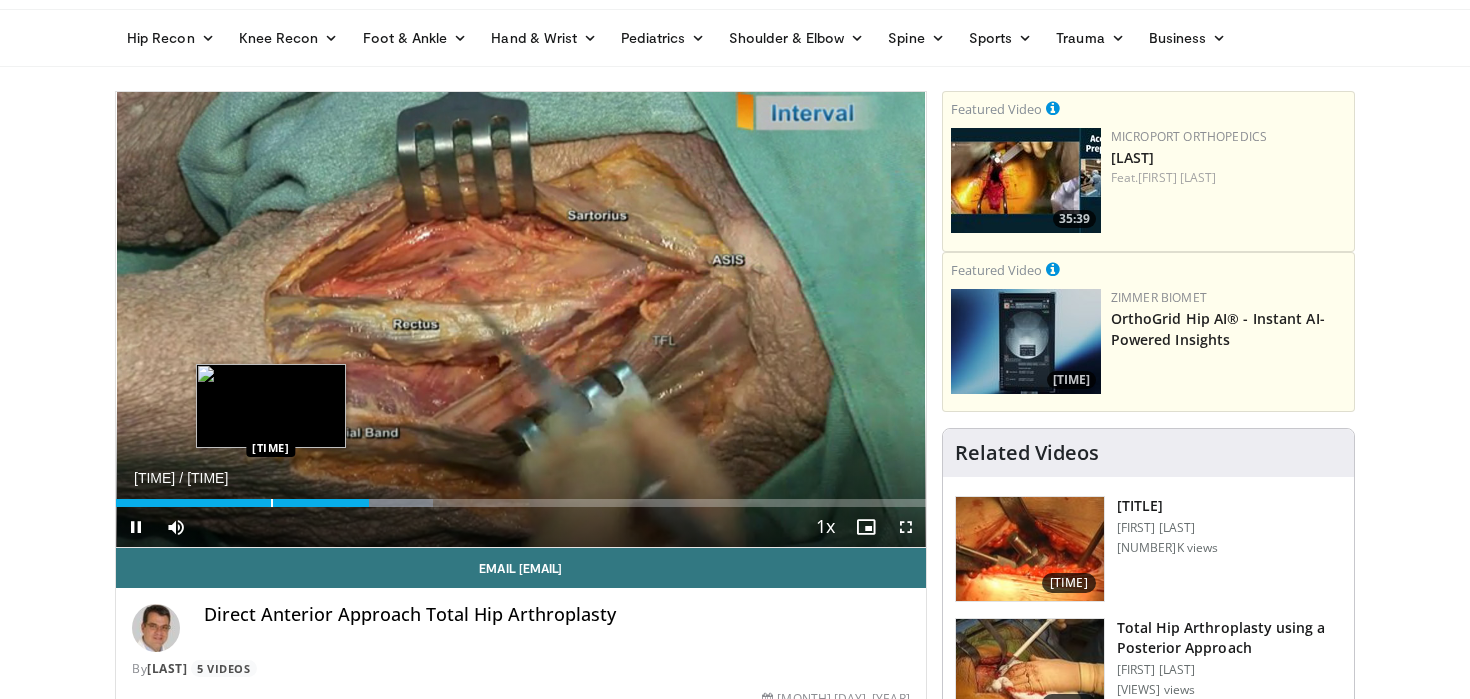 click at bounding box center [272, 503] 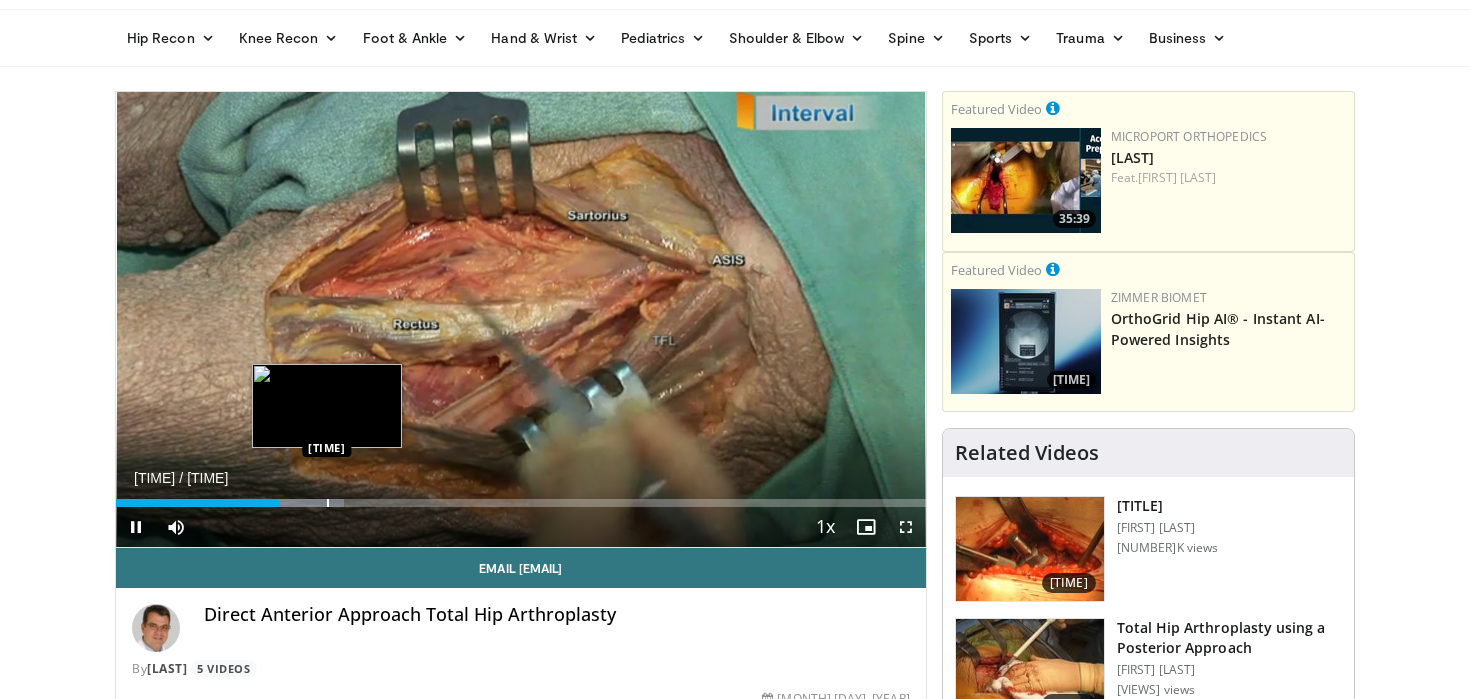 click at bounding box center [328, 503] 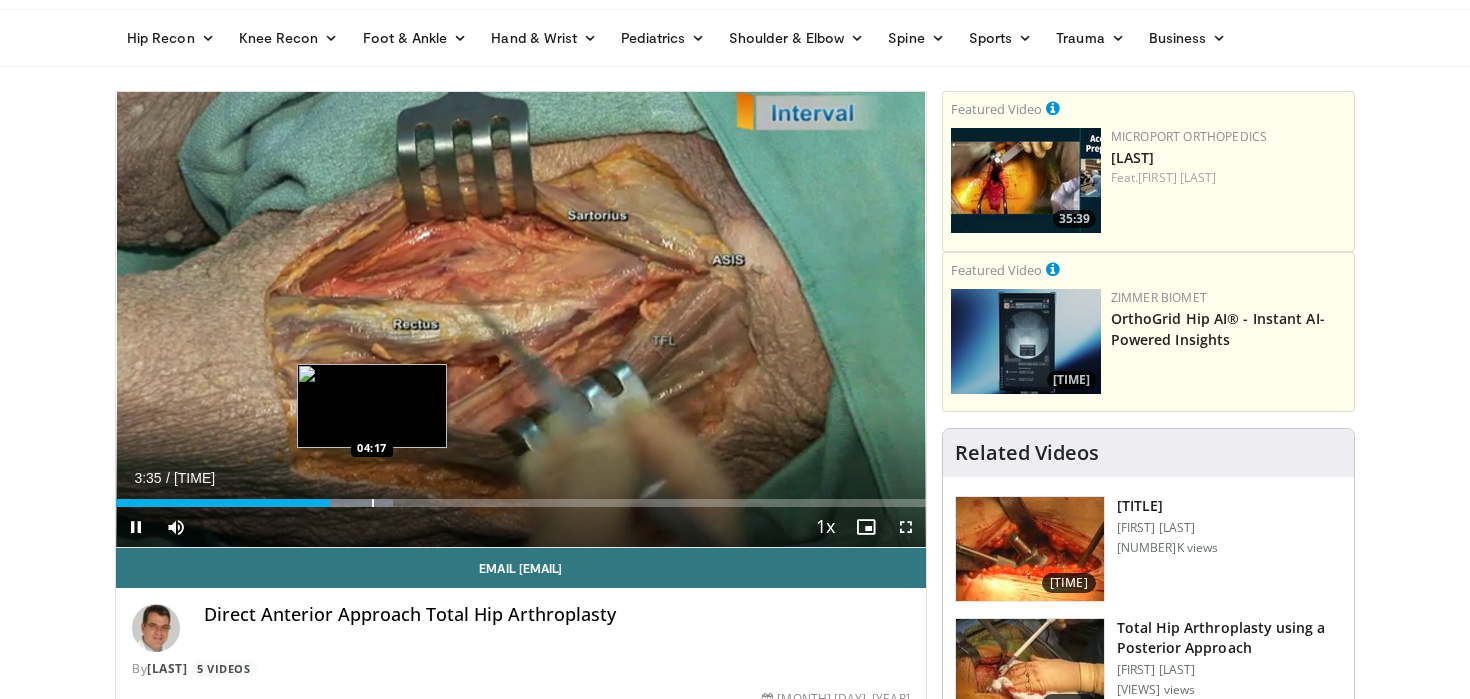 click at bounding box center (373, 503) 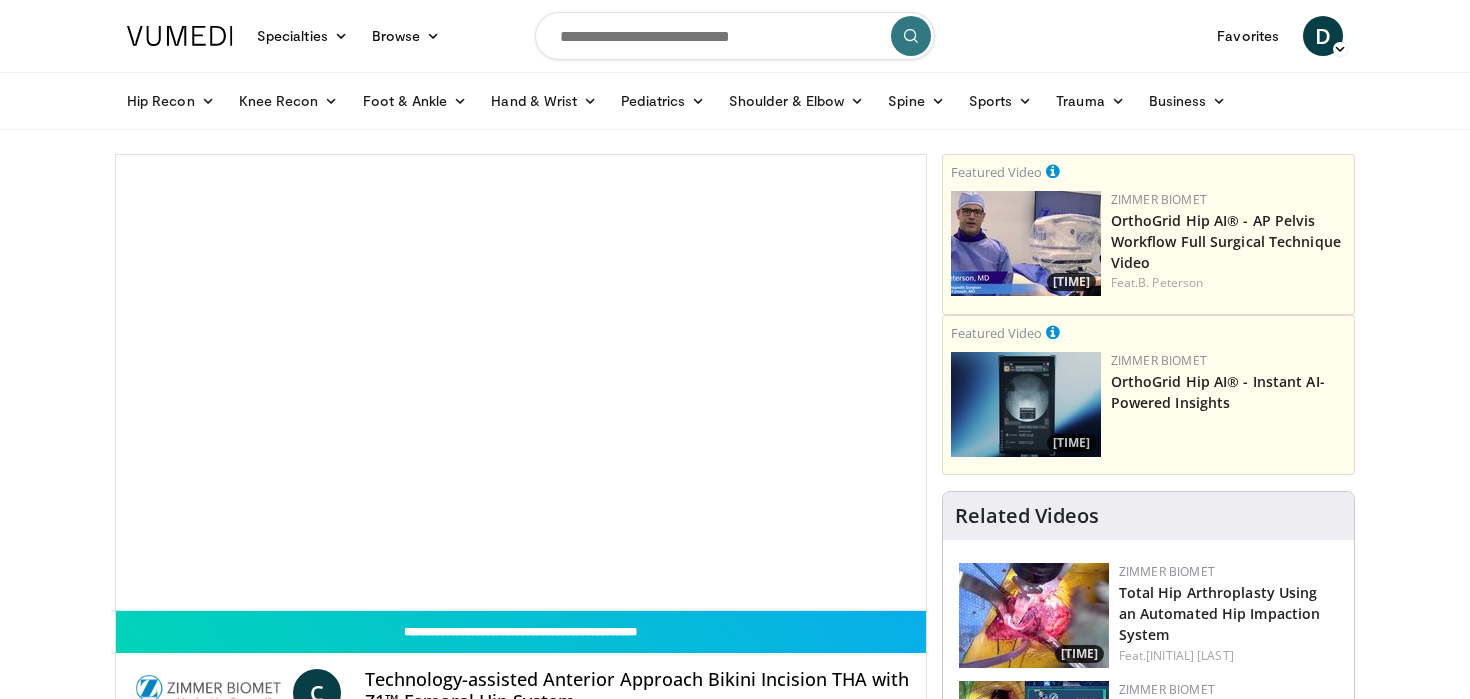 scroll, scrollTop: 0, scrollLeft: 0, axis: both 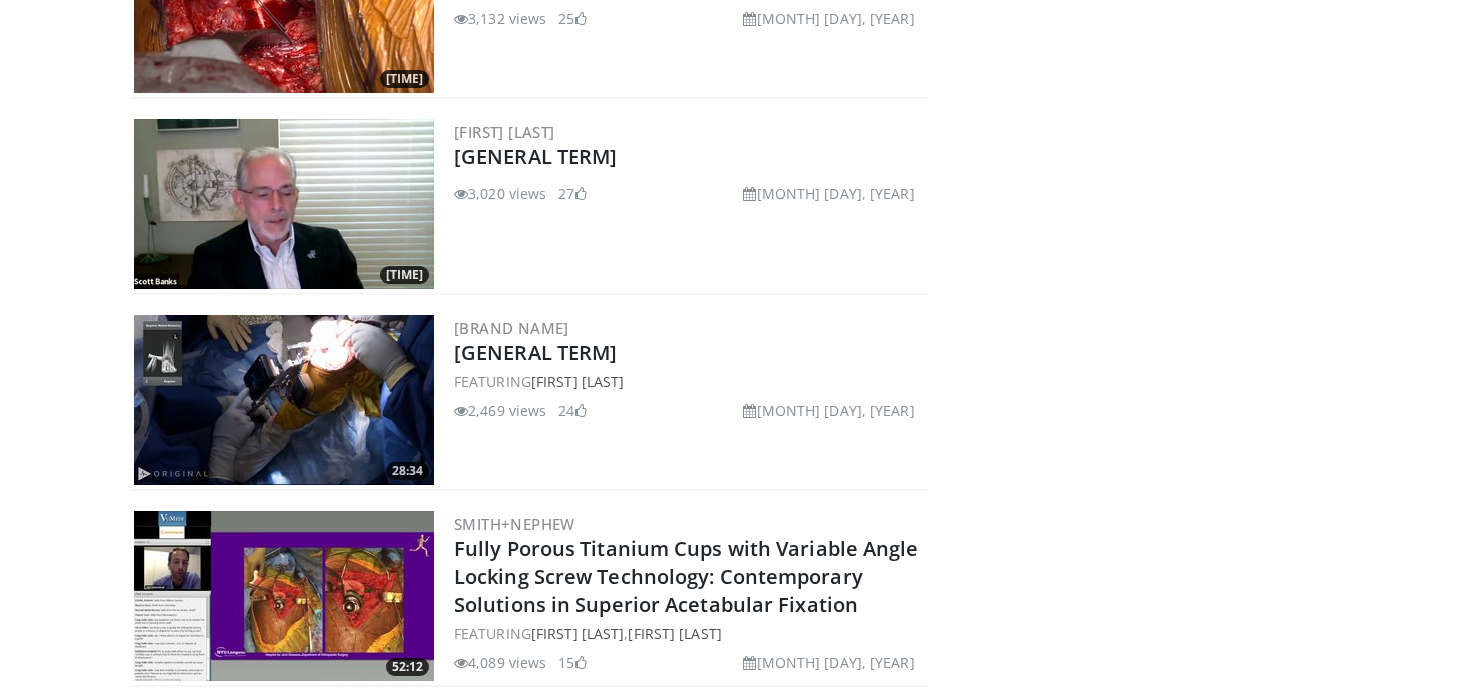 click at bounding box center [284, 400] 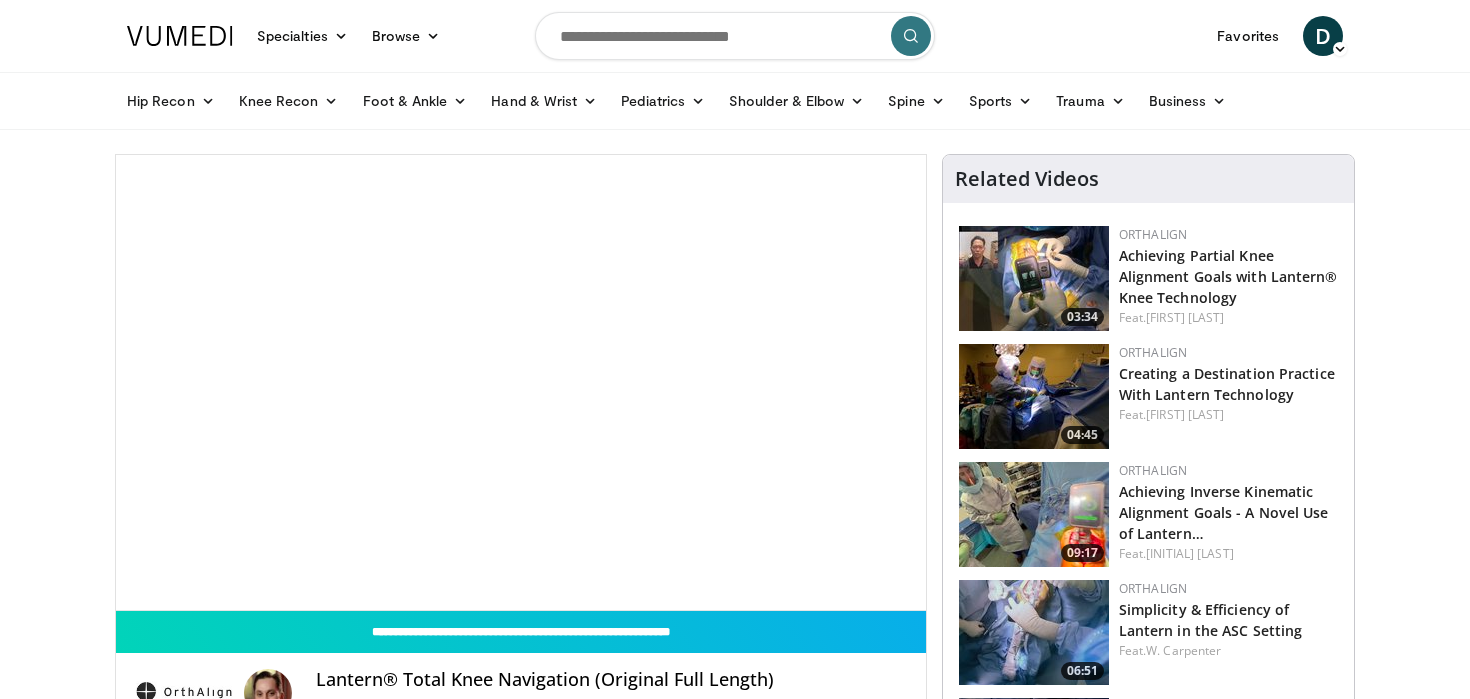 scroll, scrollTop: 0, scrollLeft: 0, axis: both 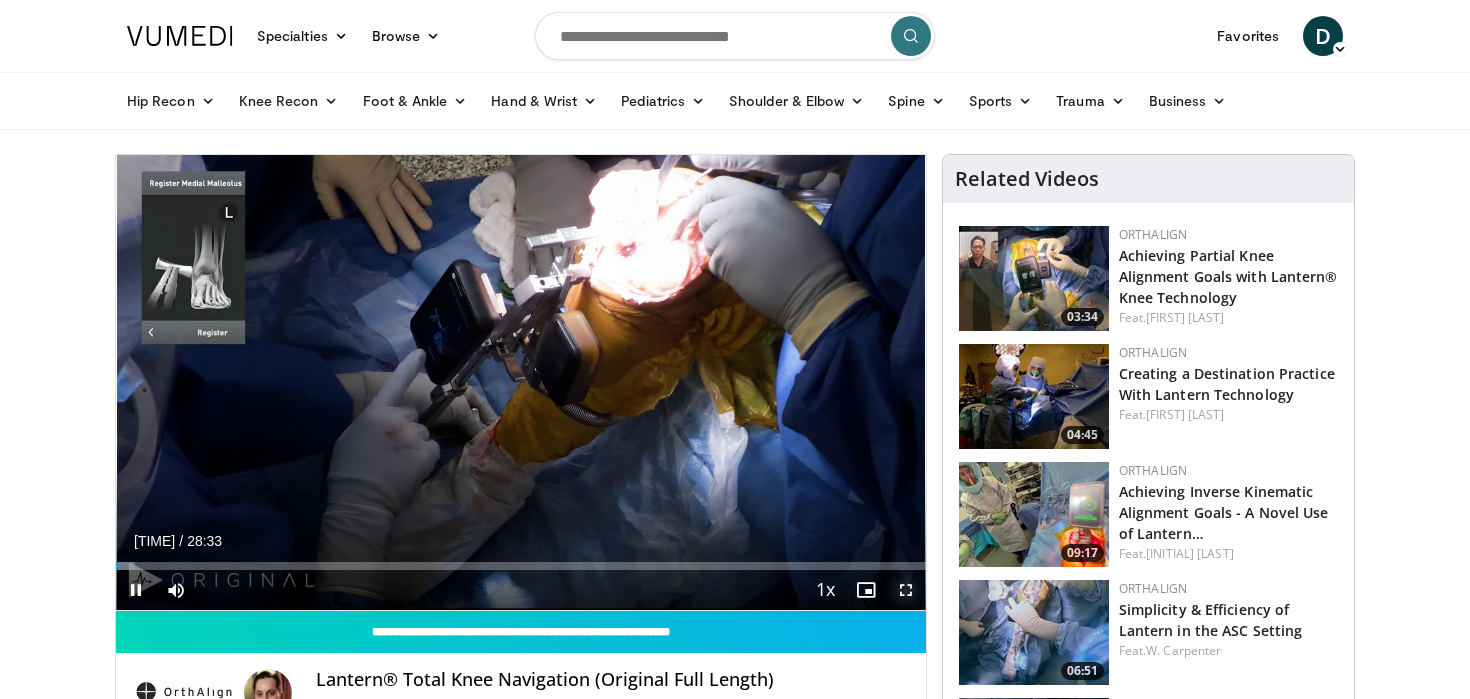 click at bounding box center (906, 590) 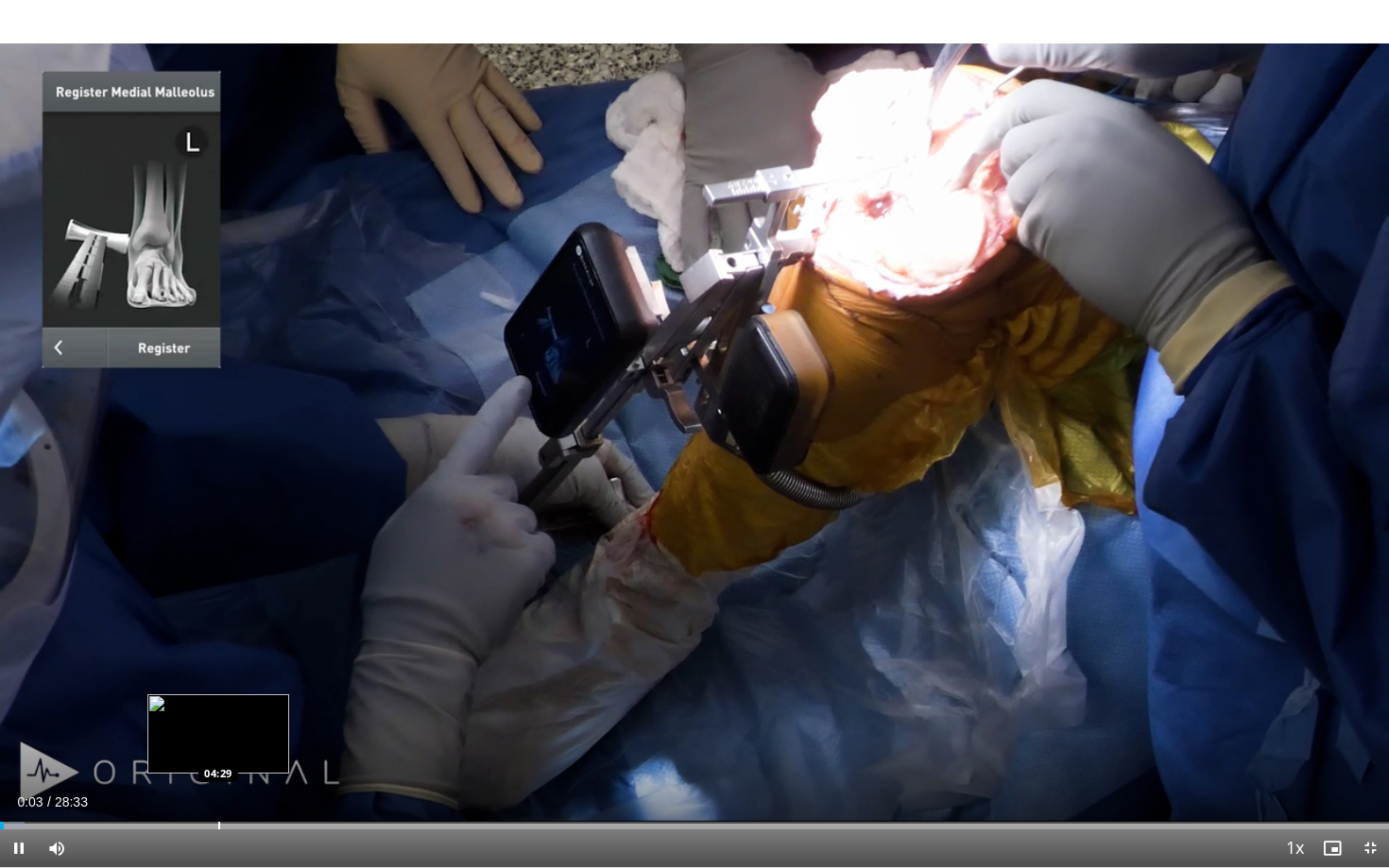 click at bounding box center (219, 825) 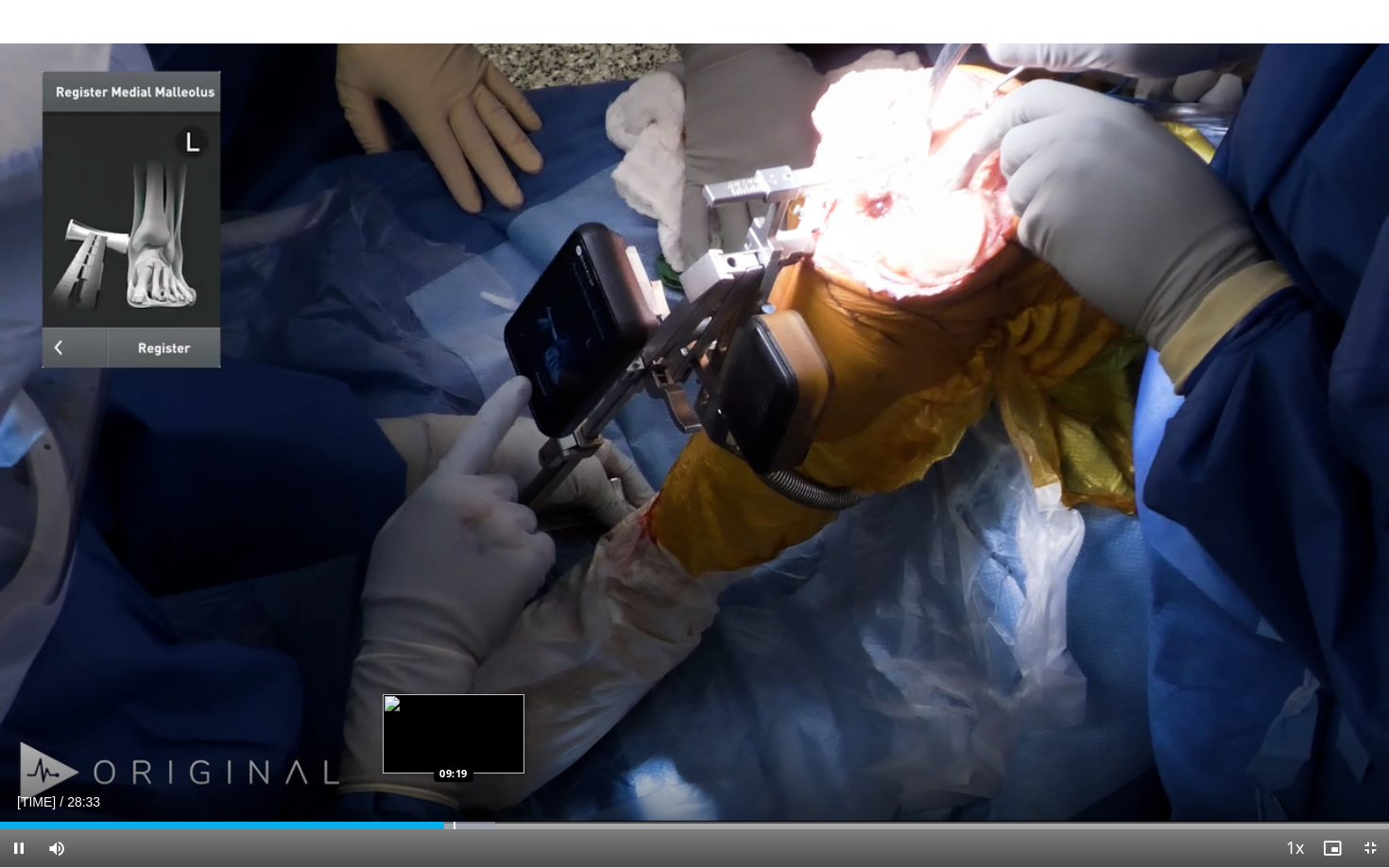 click at bounding box center (454, 825) 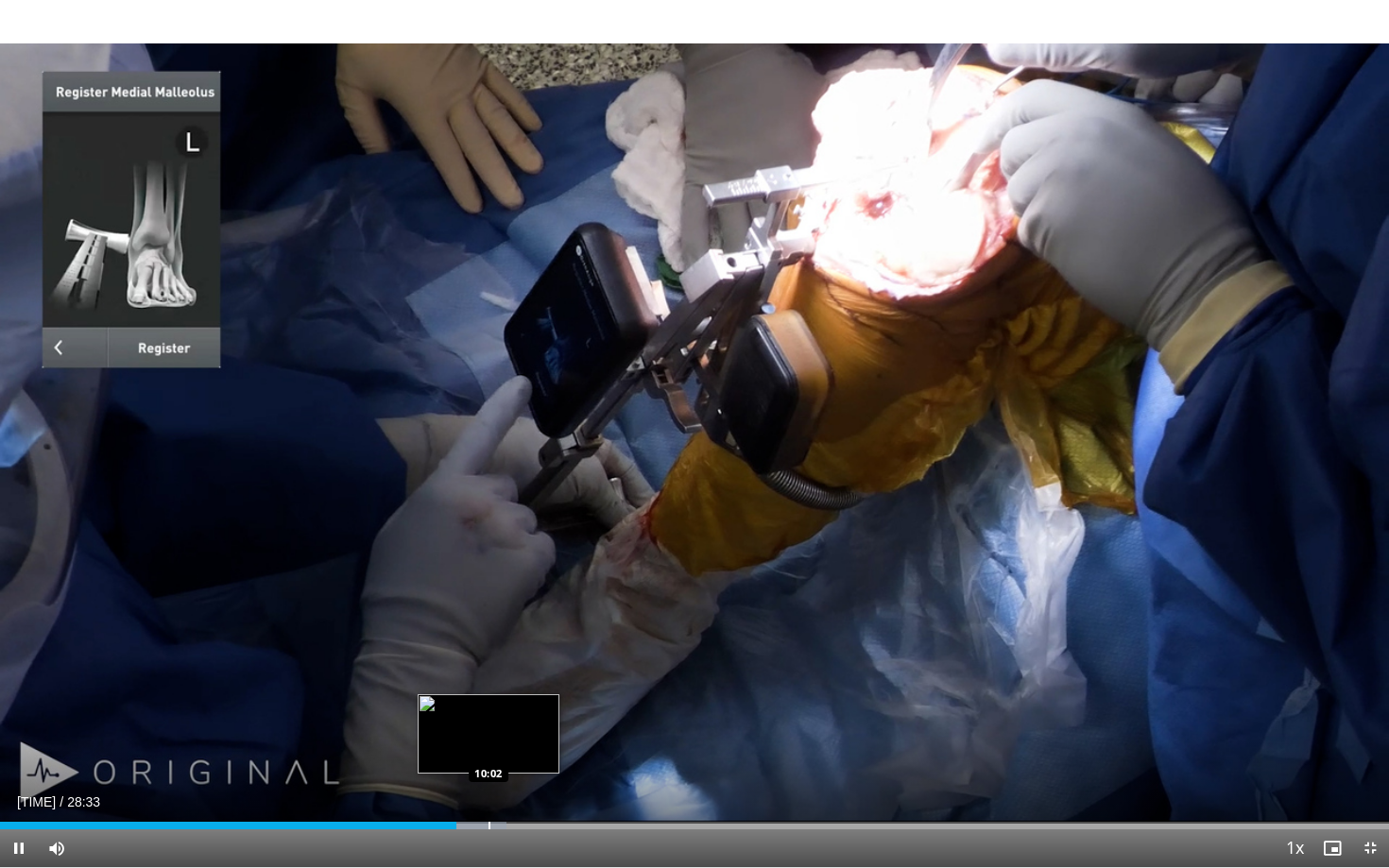 click at bounding box center [489, 825] 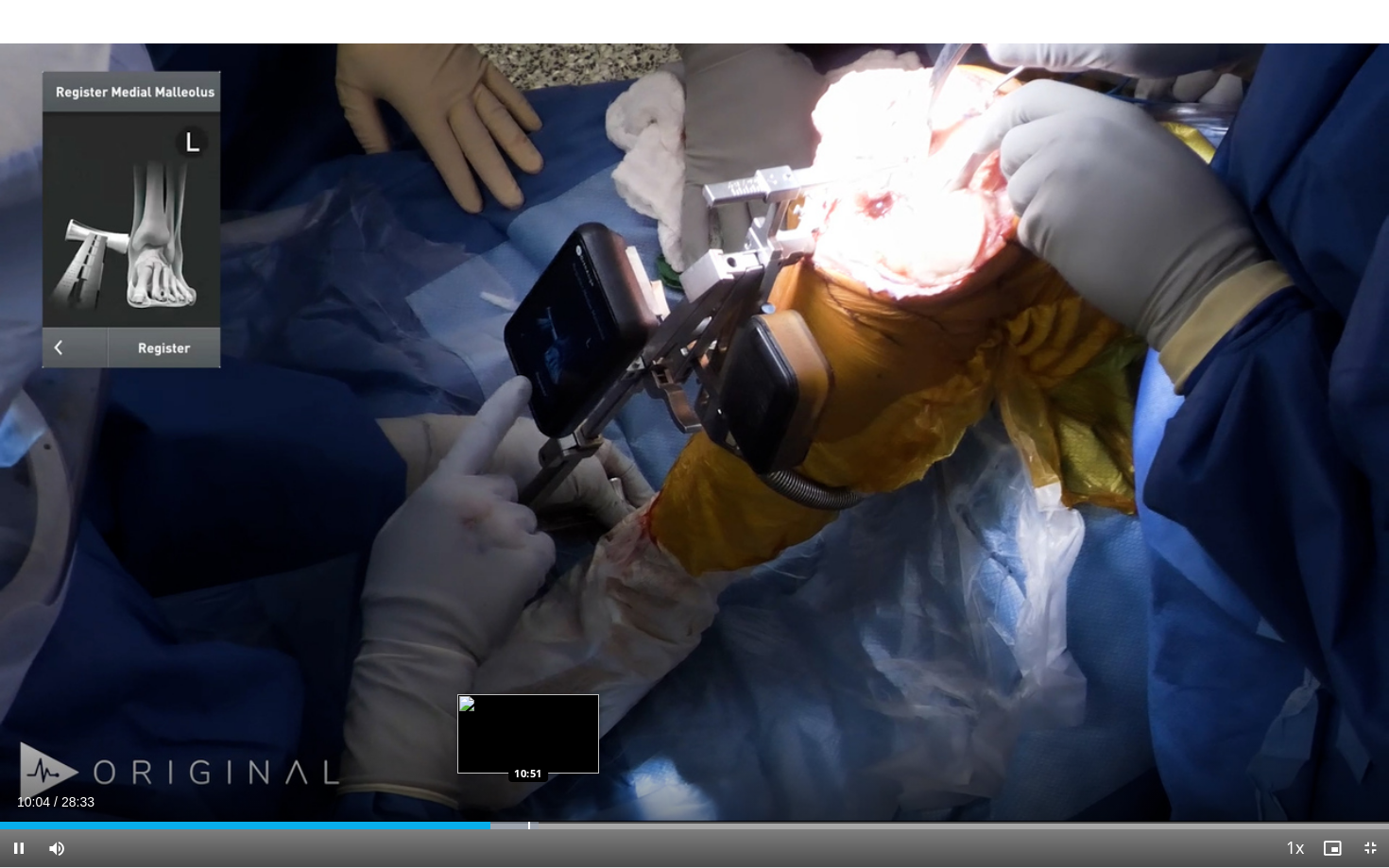click at bounding box center [529, 825] 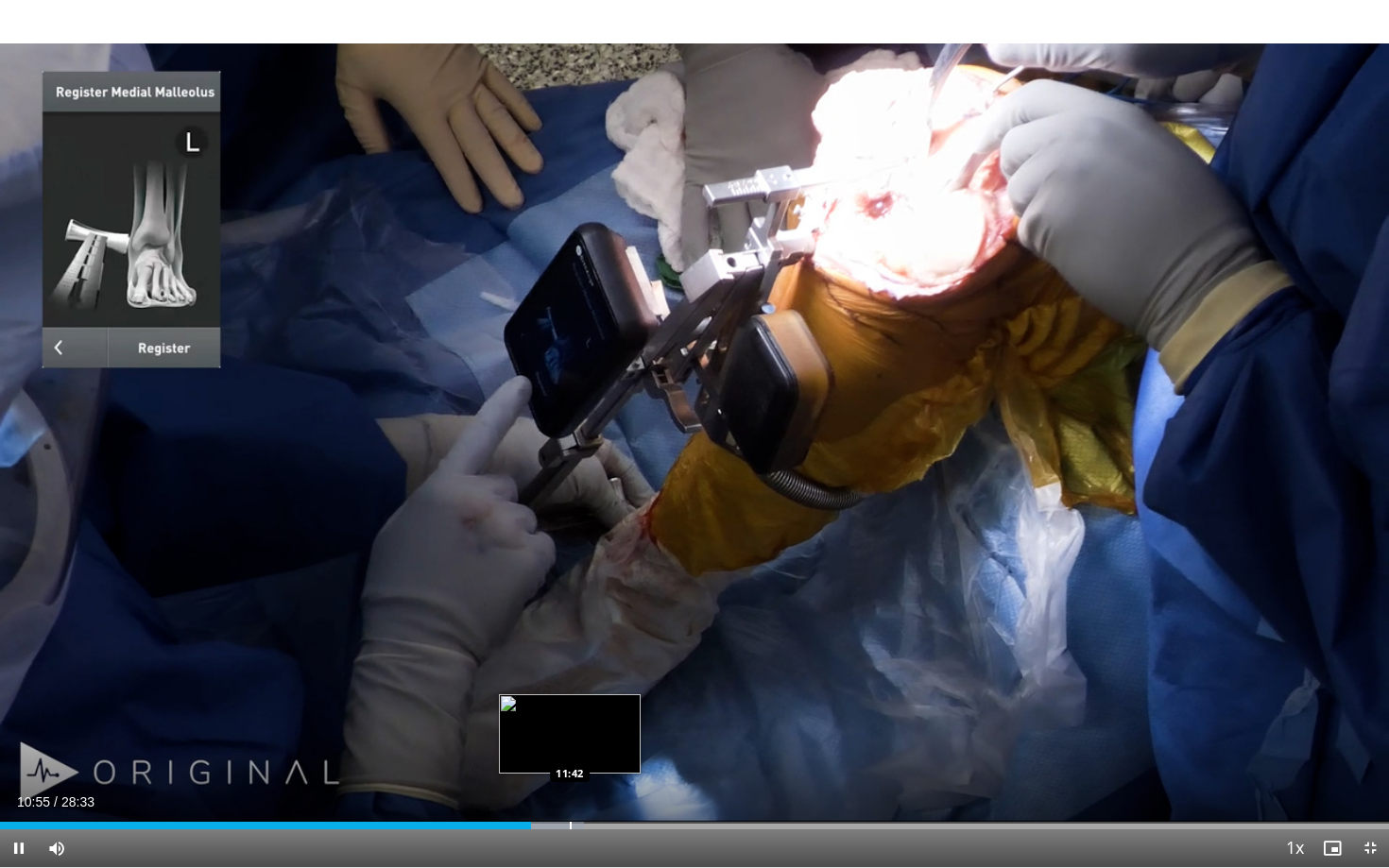 click at bounding box center [571, 825] 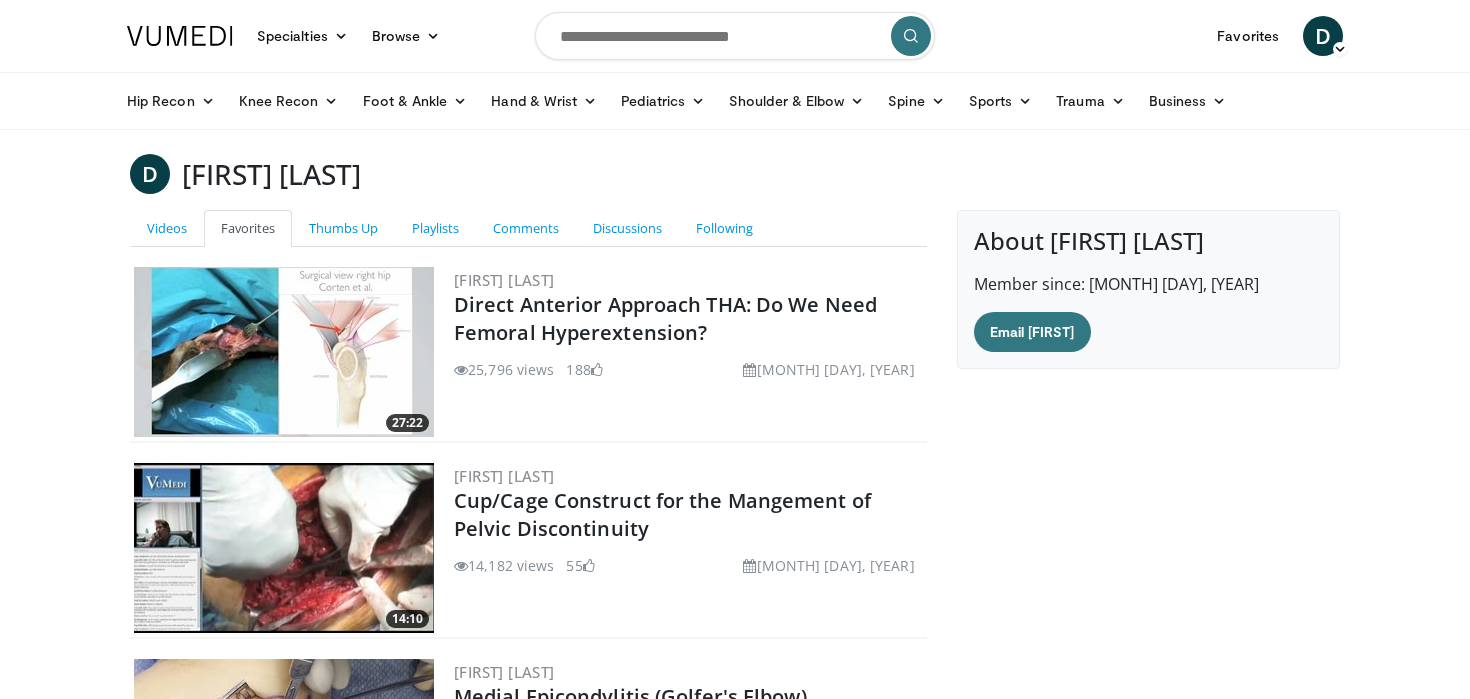 scroll, scrollTop: 1915, scrollLeft: 0, axis: vertical 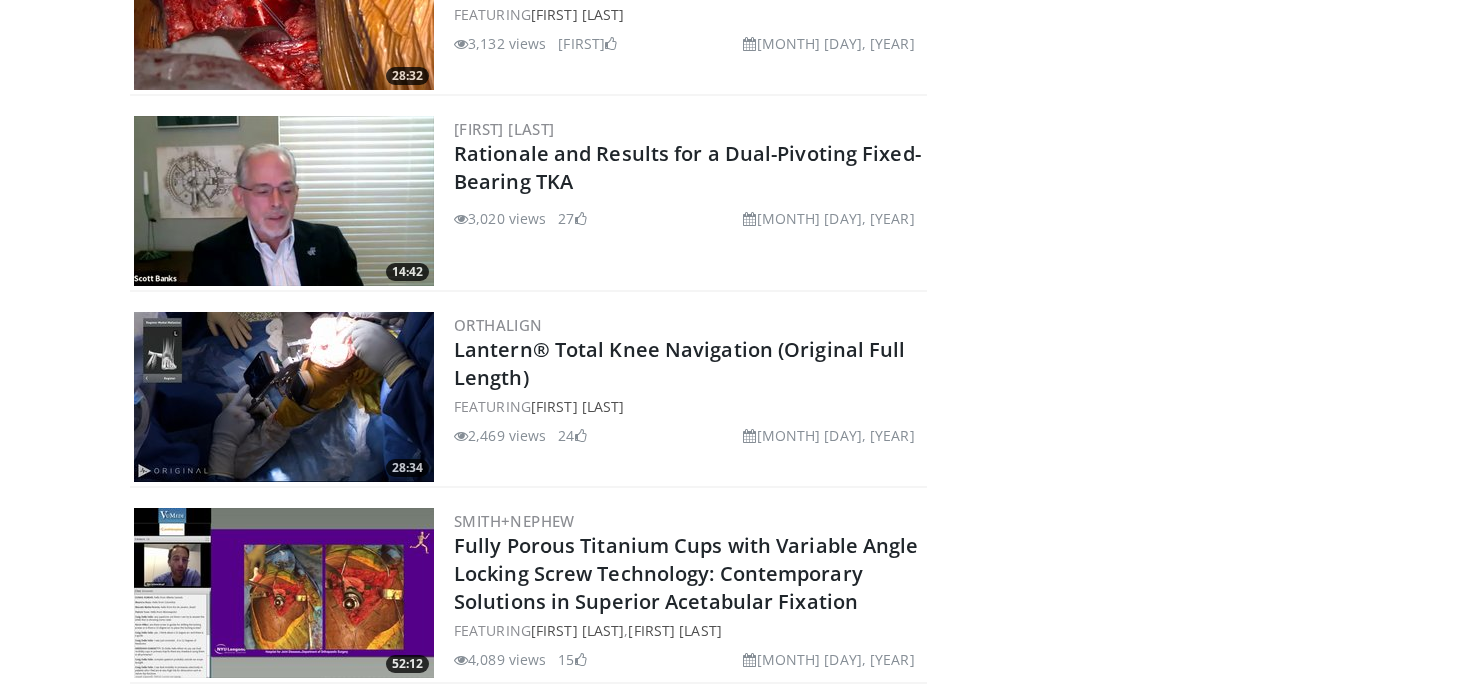 click at bounding box center (284, 201) 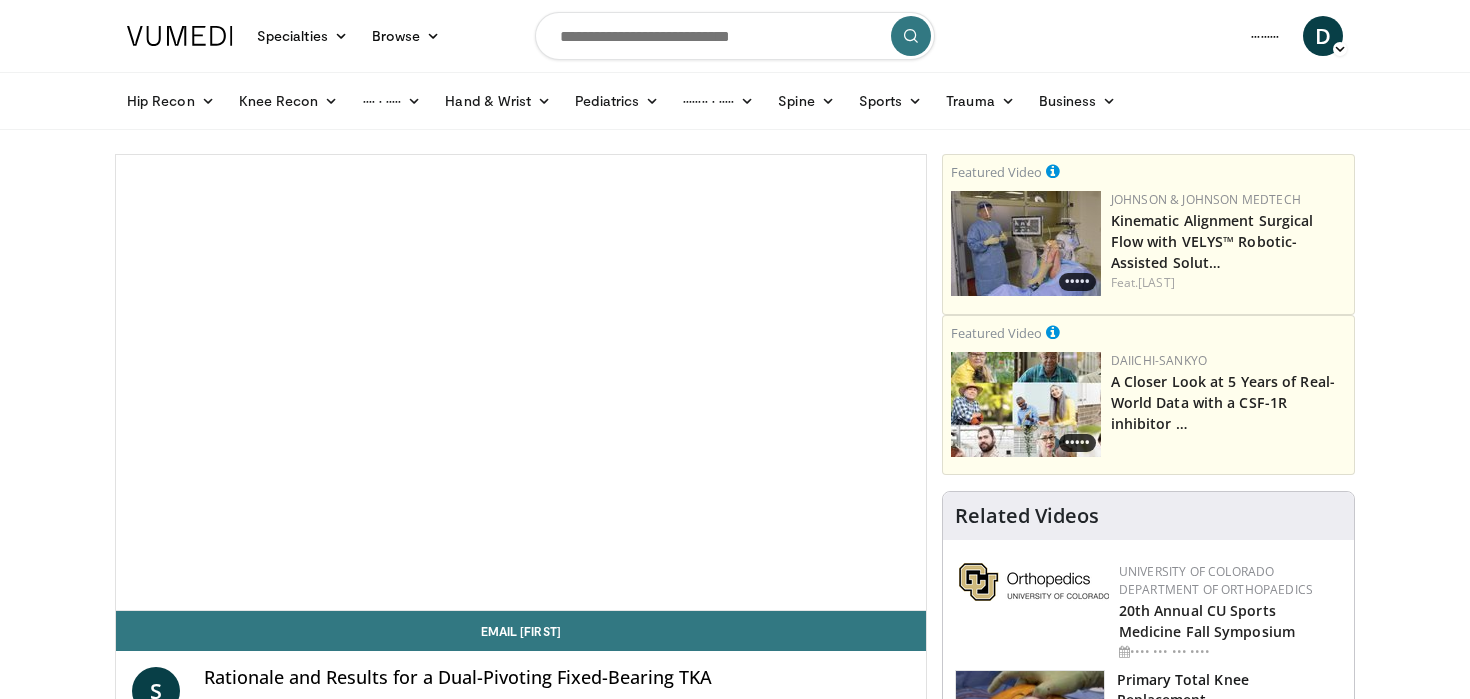 scroll, scrollTop: 0, scrollLeft: 0, axis: both 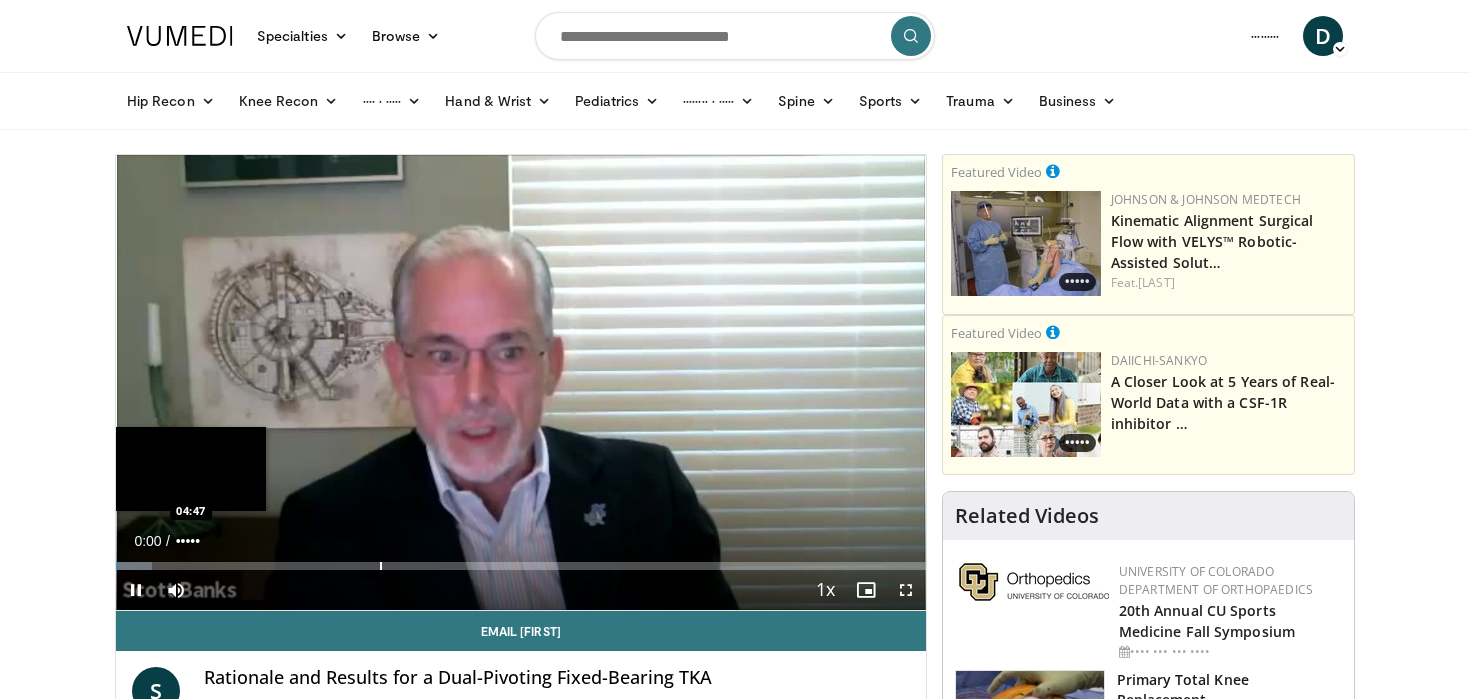 click at bounding box center (381, 566) 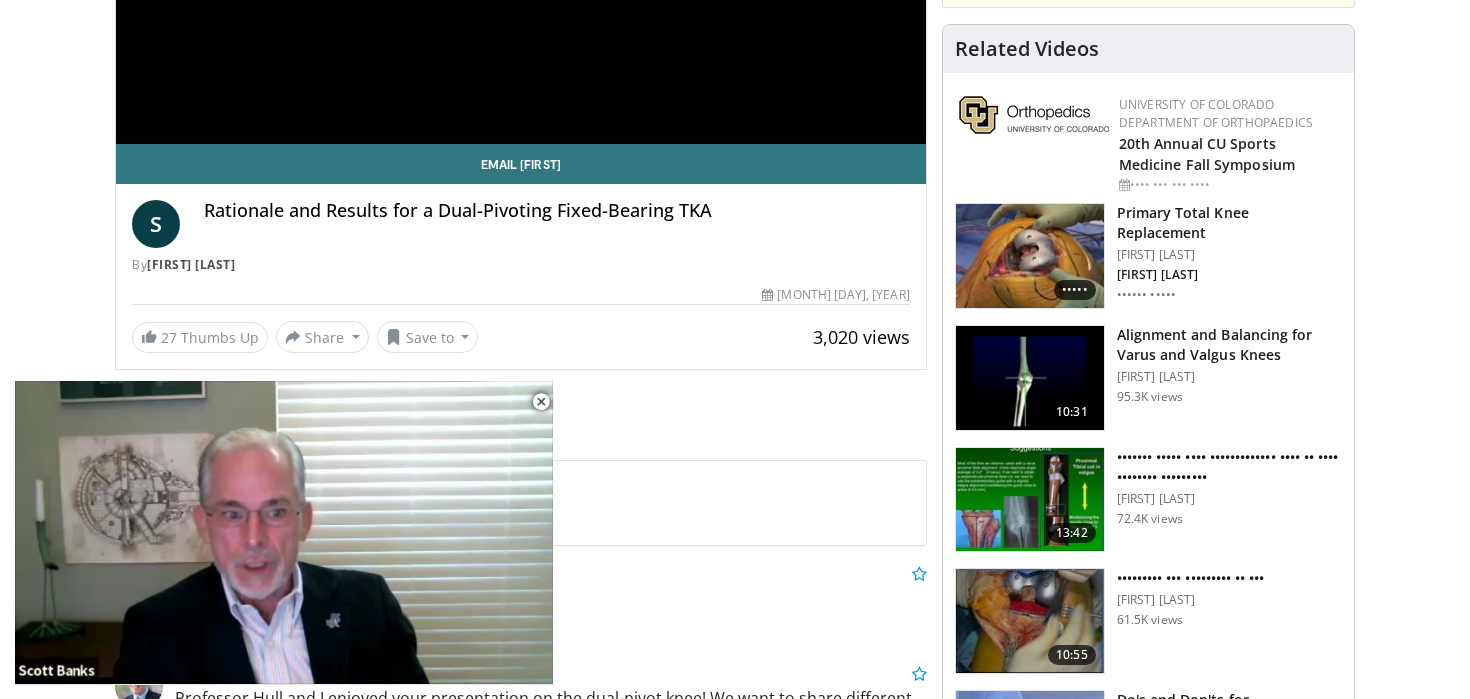 scroll, scrollTop: 0, scrollLeft: 0, axis: both 